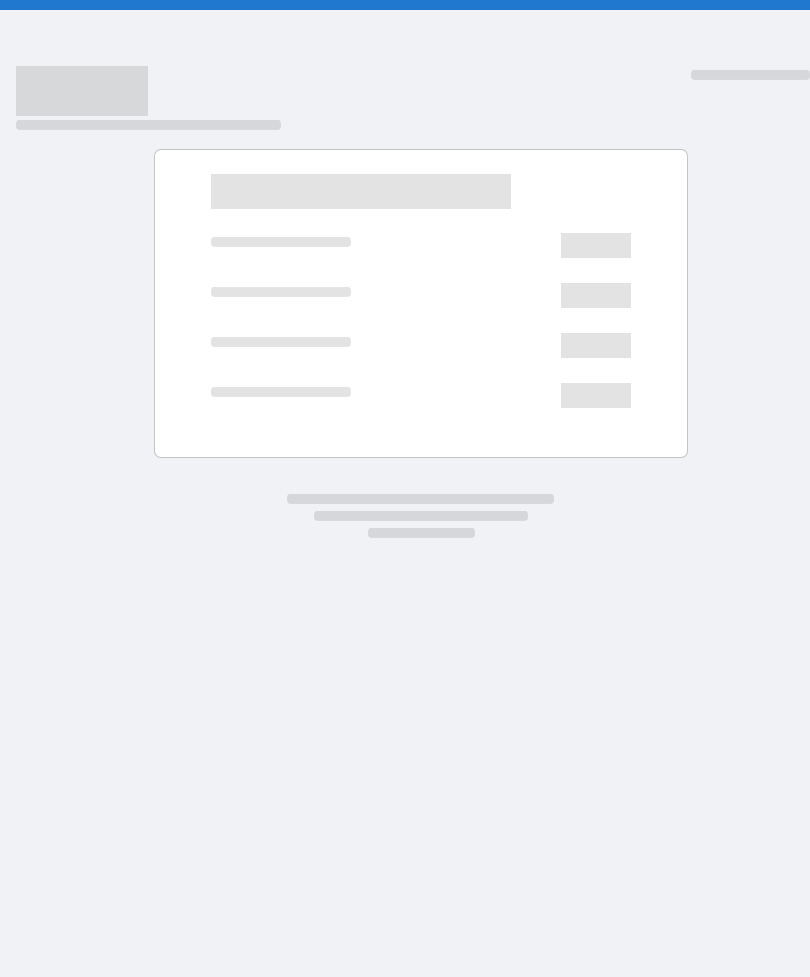 scroll, scrollTop: 0, scrollLeft: 0, axis: both 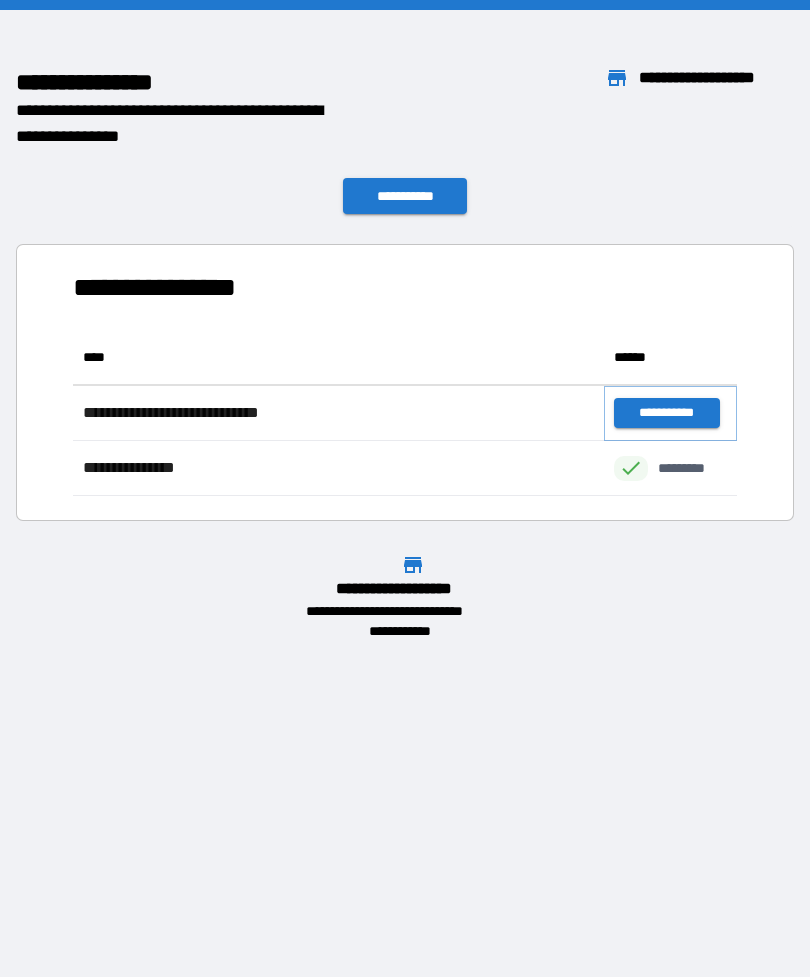 click on "**********" at bounding box center [666, 413] 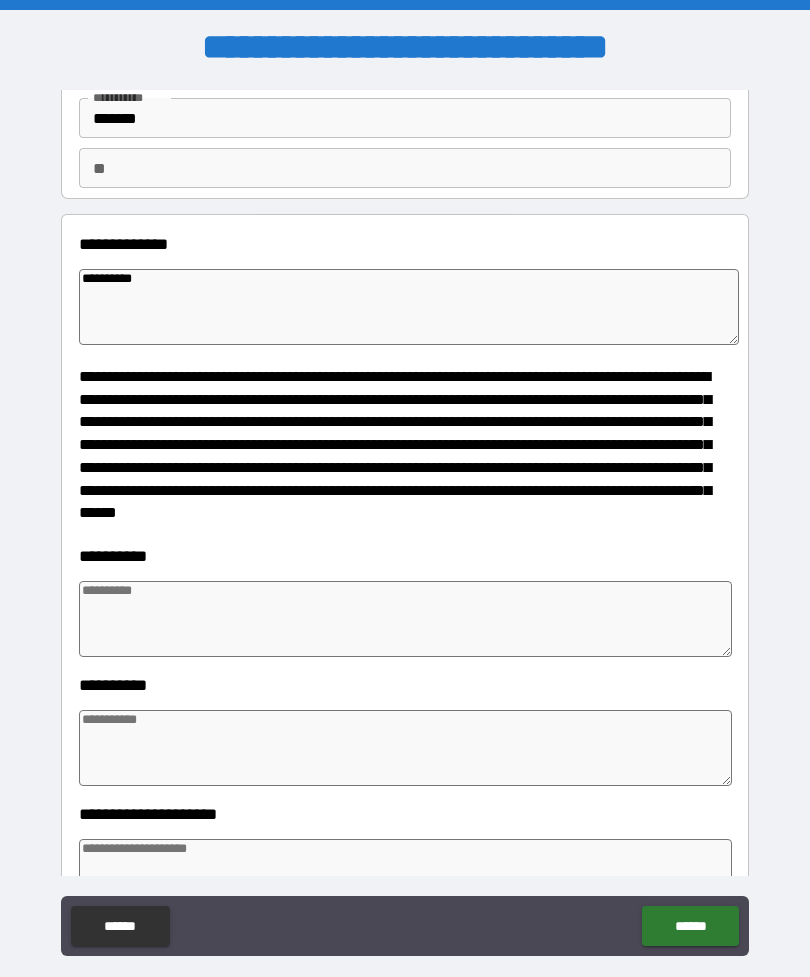 scroll, scrollTop: 137, scrollLeft: 0, axis: vertical 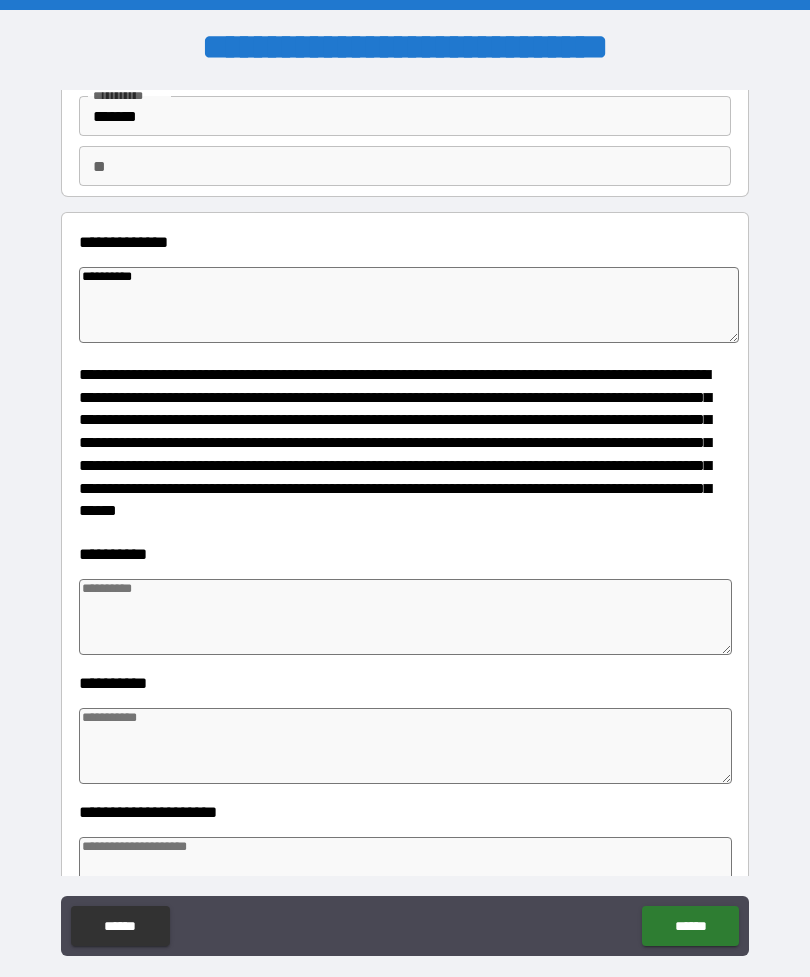 click at bounding box center (405, 746) 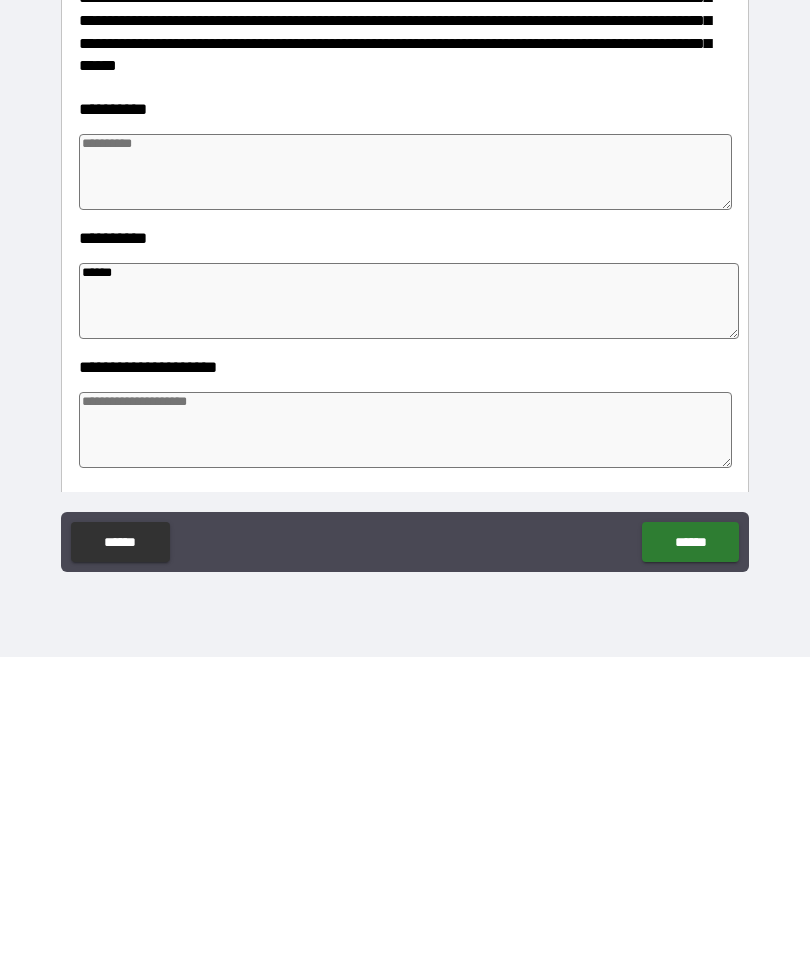 scroll, scrollTop: 223, scrollLeft: 0, axis: vertical 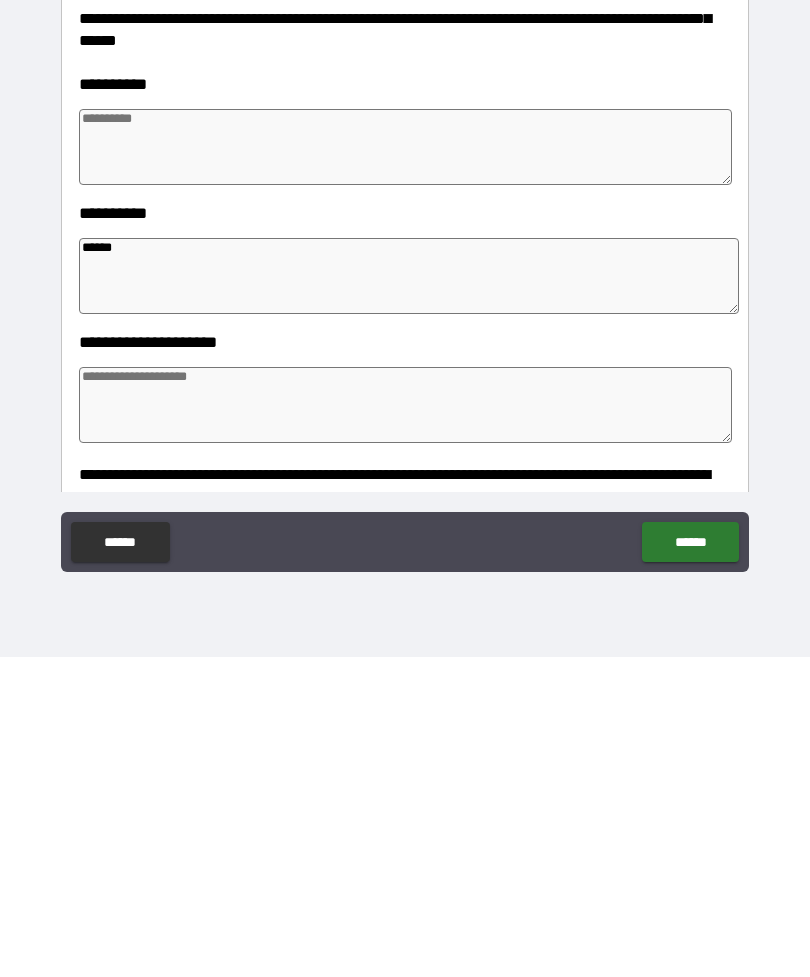 type on "******" 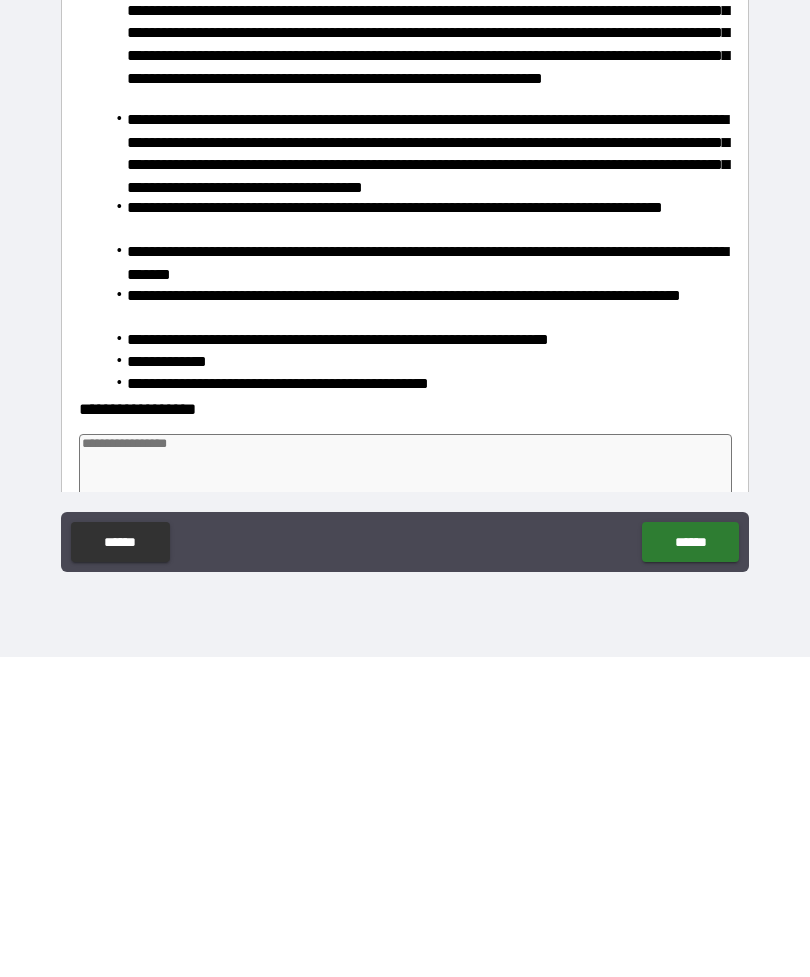 scroll, scrollTop: 938, scrollLeft: 0, axis: vertical 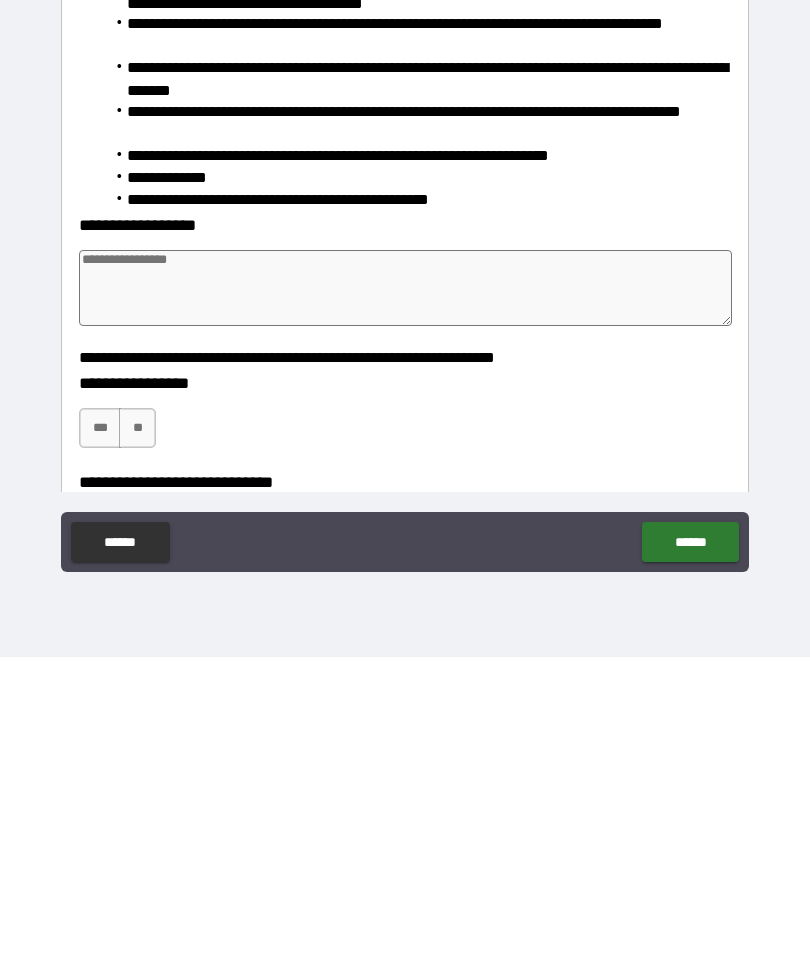 type on "****" 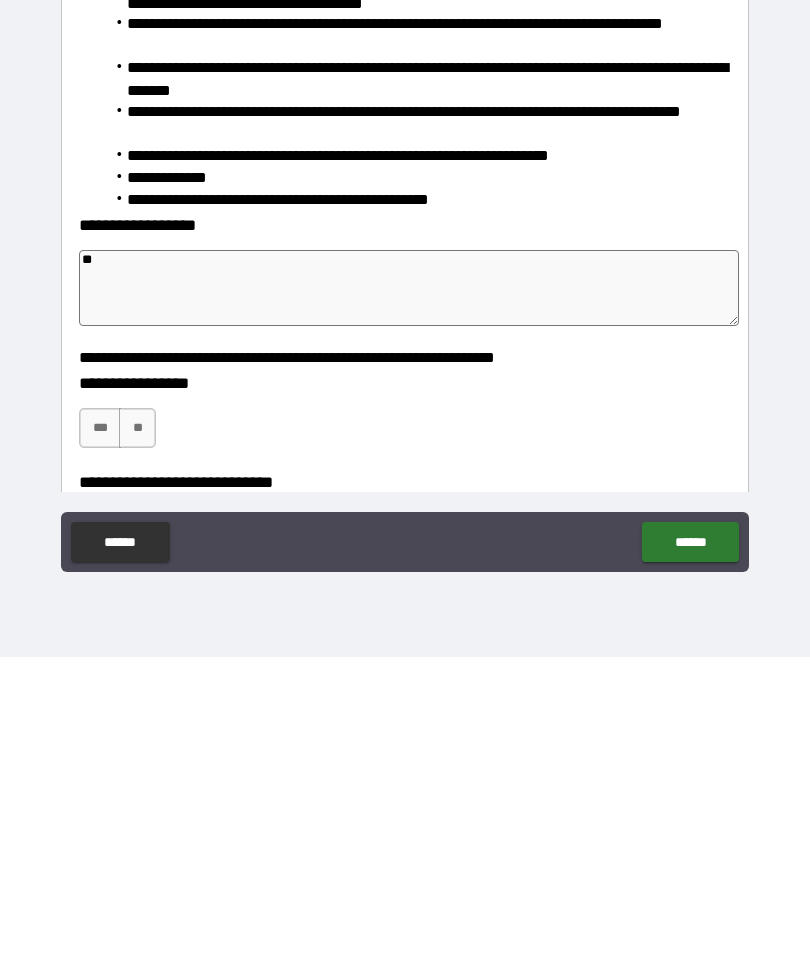 type on "**" 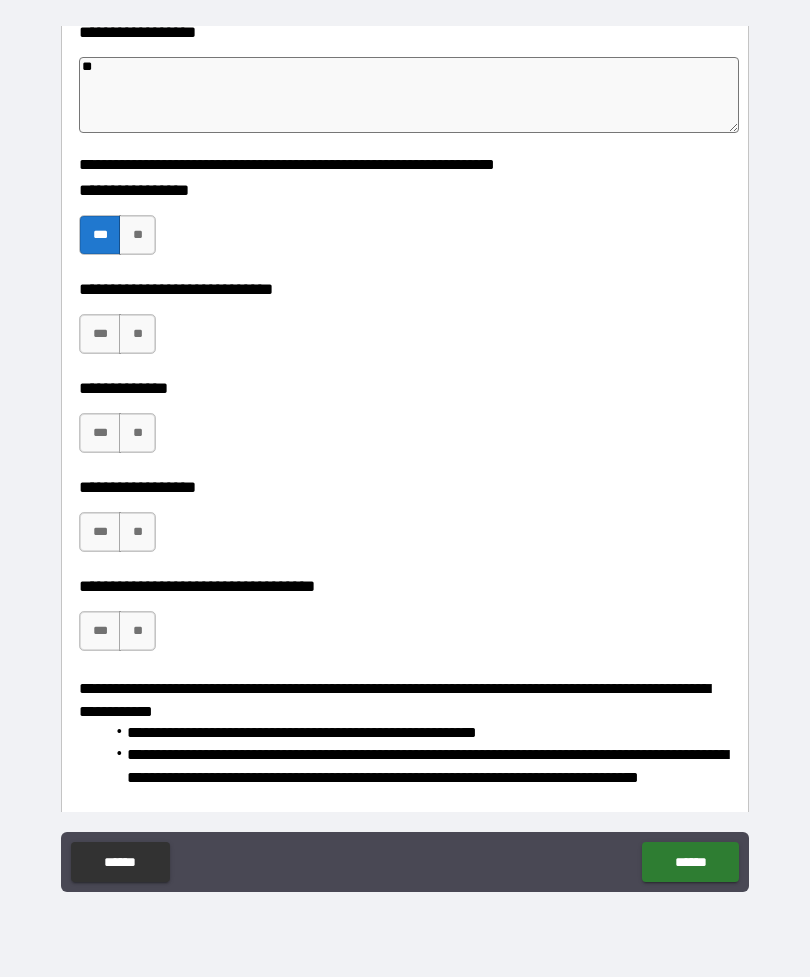 scroll, scrollTop: 1451, scrollLeft: 0, axis: vertical 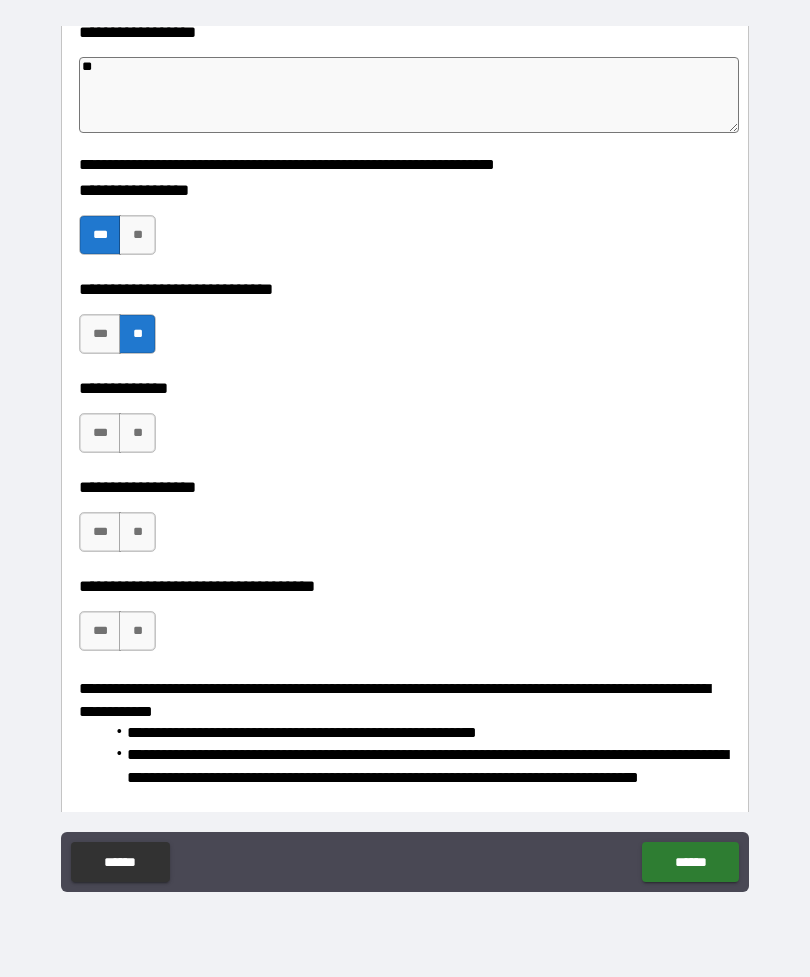 click on "**" at bounding box center [137, 433] 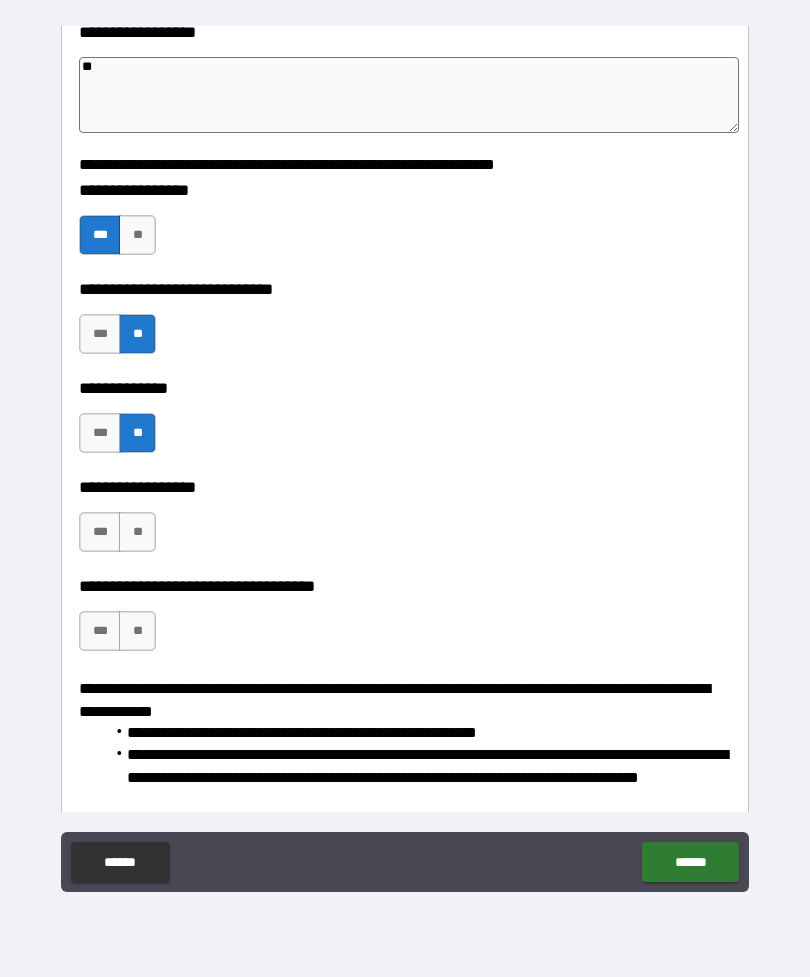 click on "**" at bounding box center [137, 532] 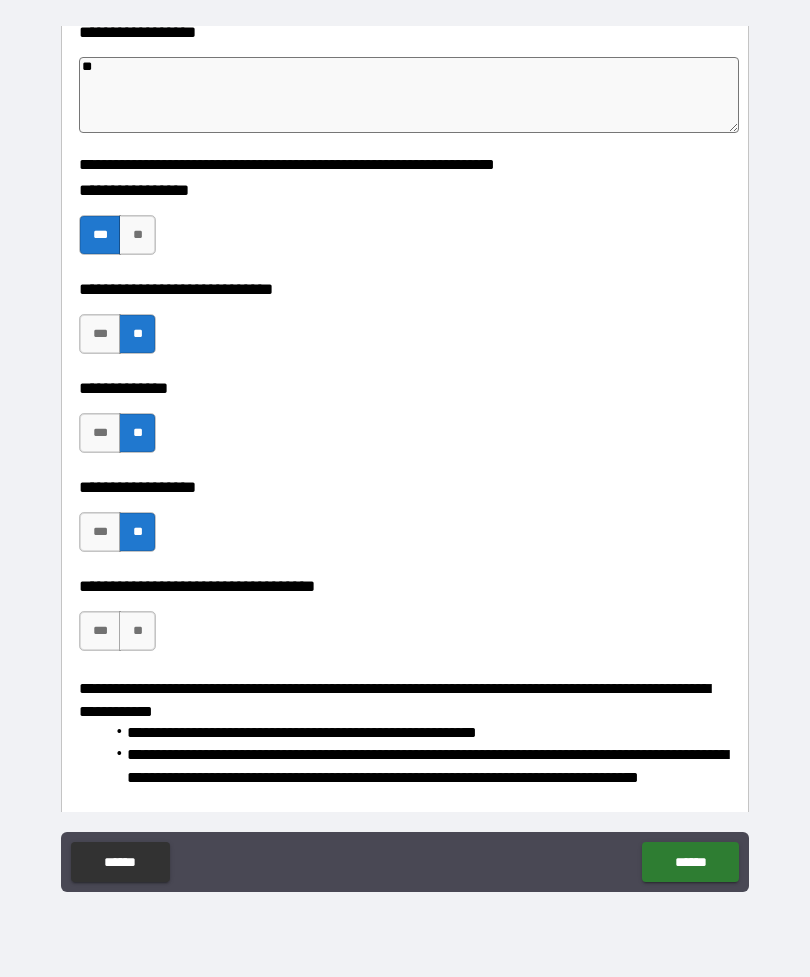 click on "**" at bounding box center [137, 631] 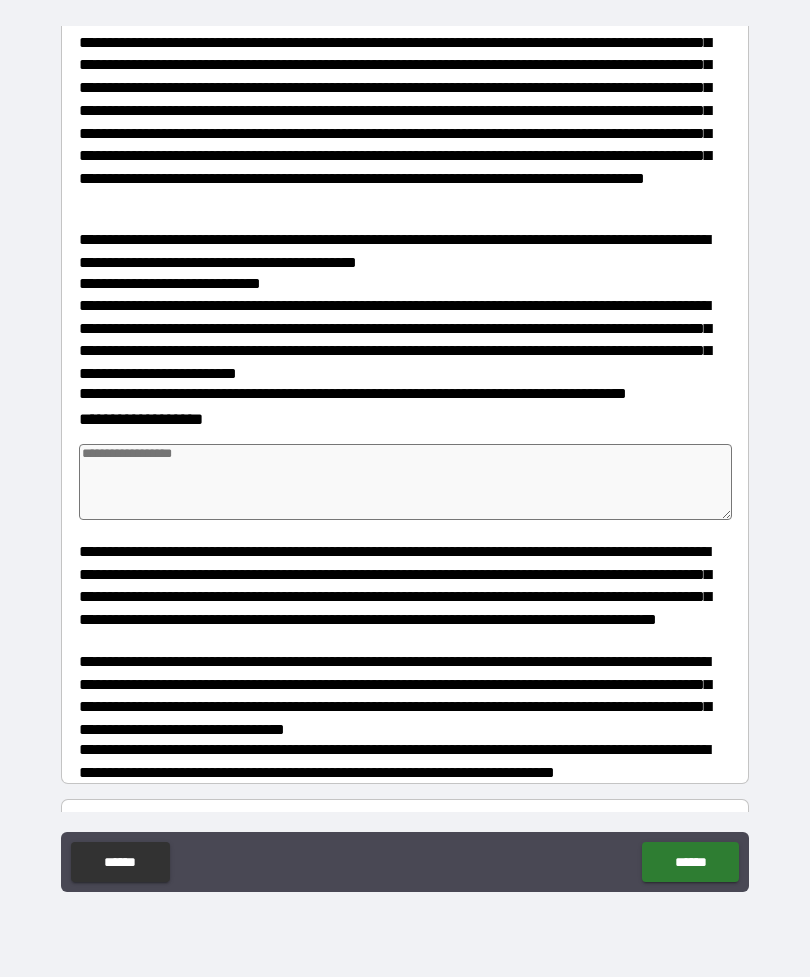 scroll, scrollTop: 2383, scrollLeft: 0, axis: vertical 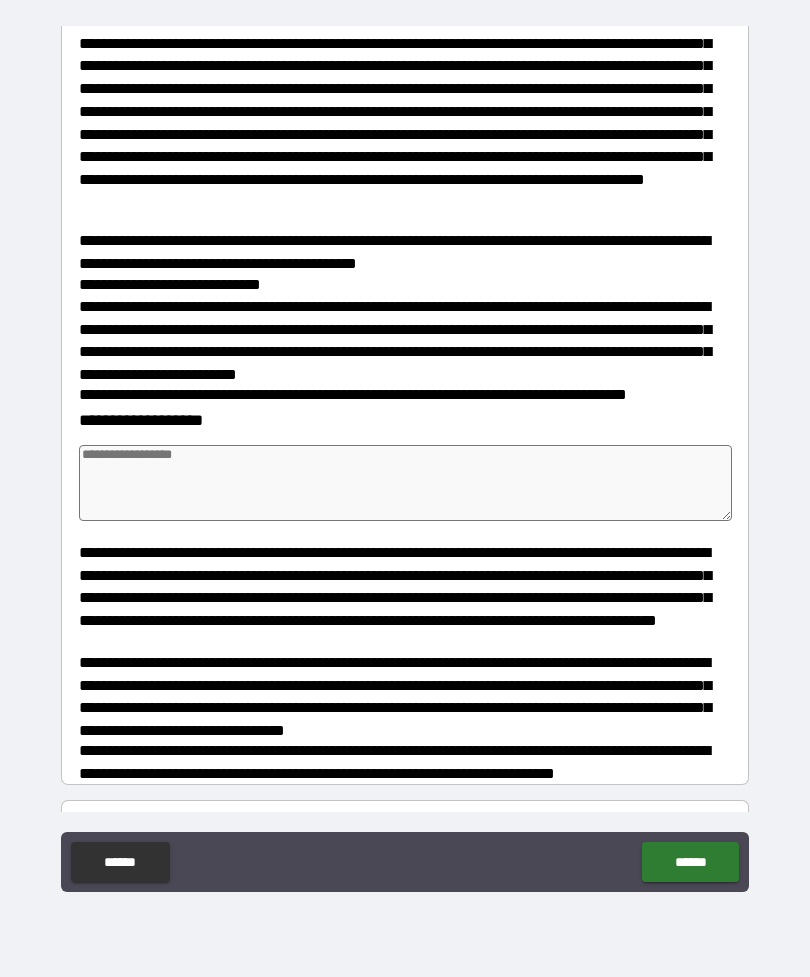 click at bounding box center [405, 483] 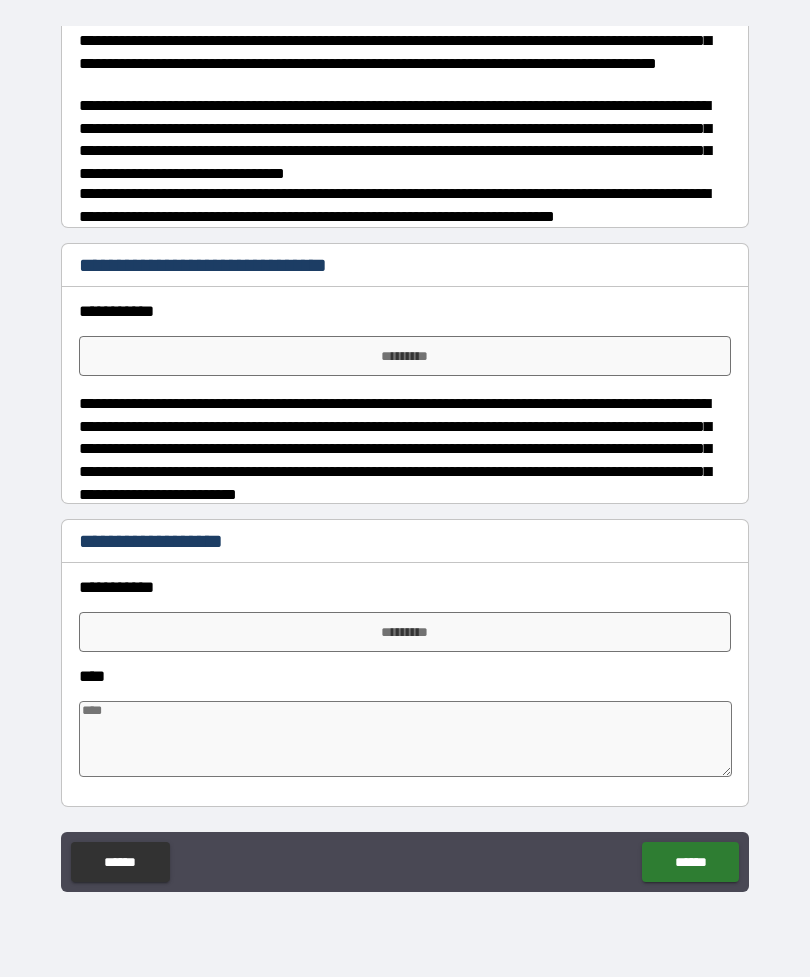scroll, scrollTop: 2940, scrollLeft: 0, axis: vertical 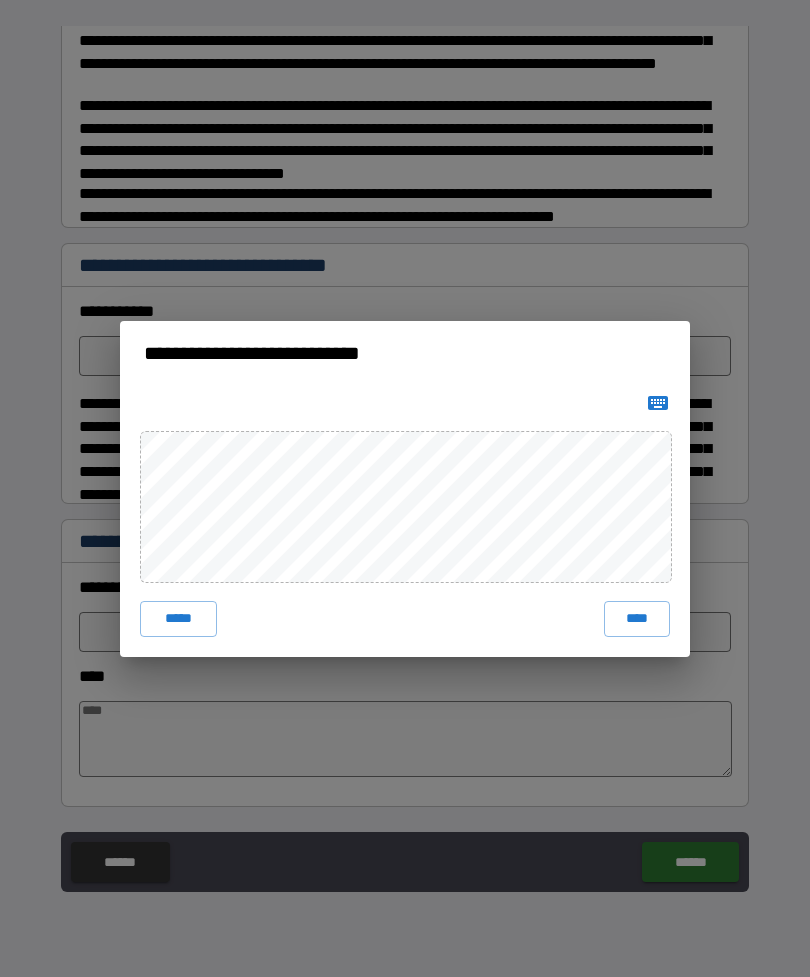 click on "***** ****" at bounding box center [405, 521] 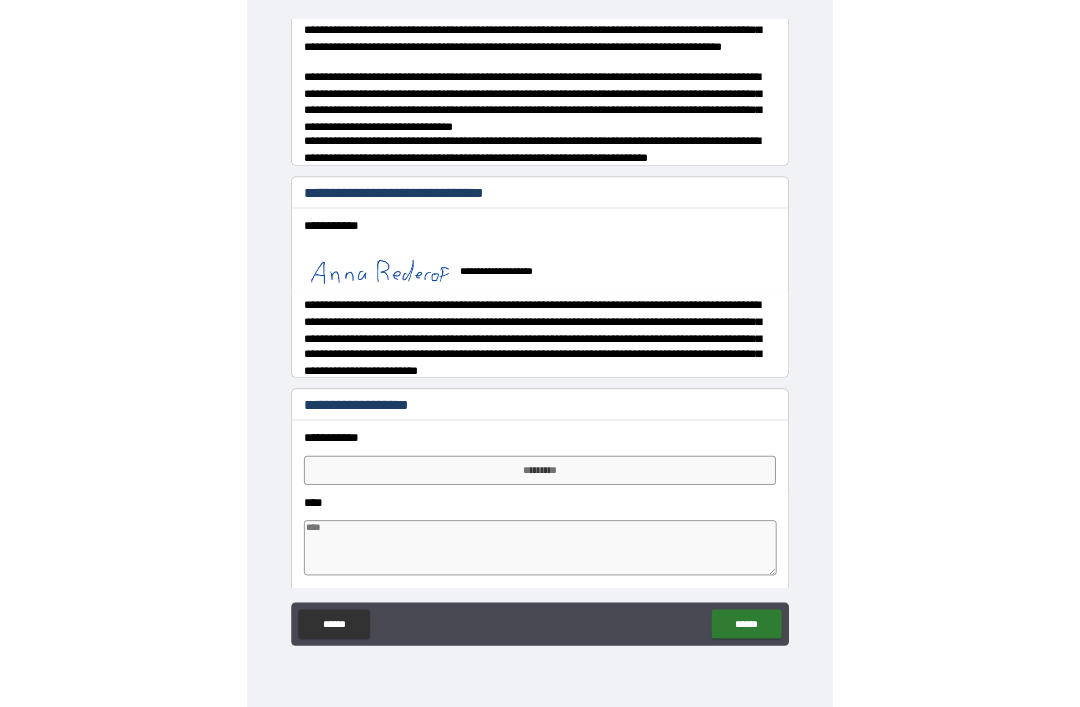 scroll, scrollTop: 2930, scrollLeft: 0, axis: vertical 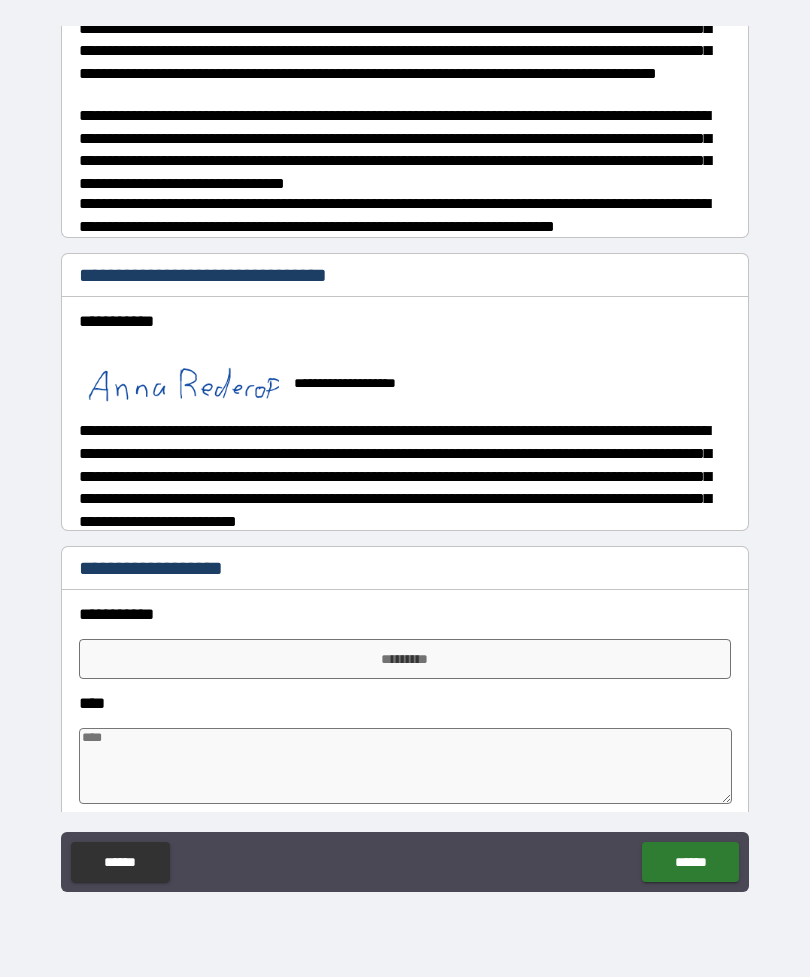 click at bounding box center [405, 766] 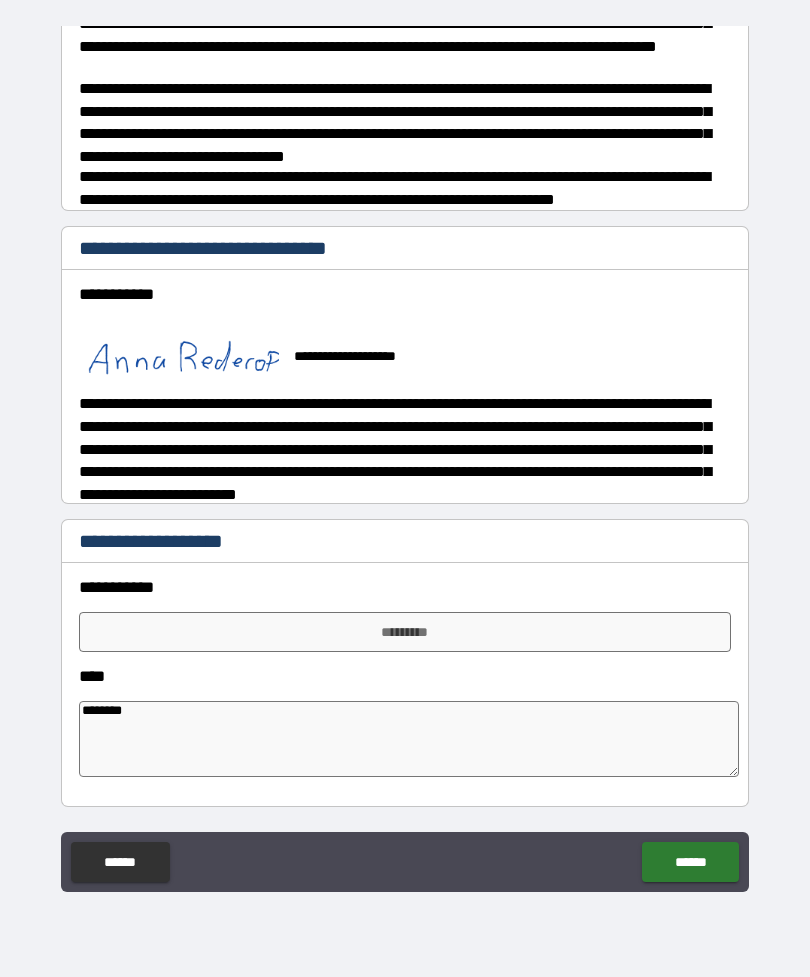 scroll, scrollTop: 2957, scrollLeft: 0, axis: vertical 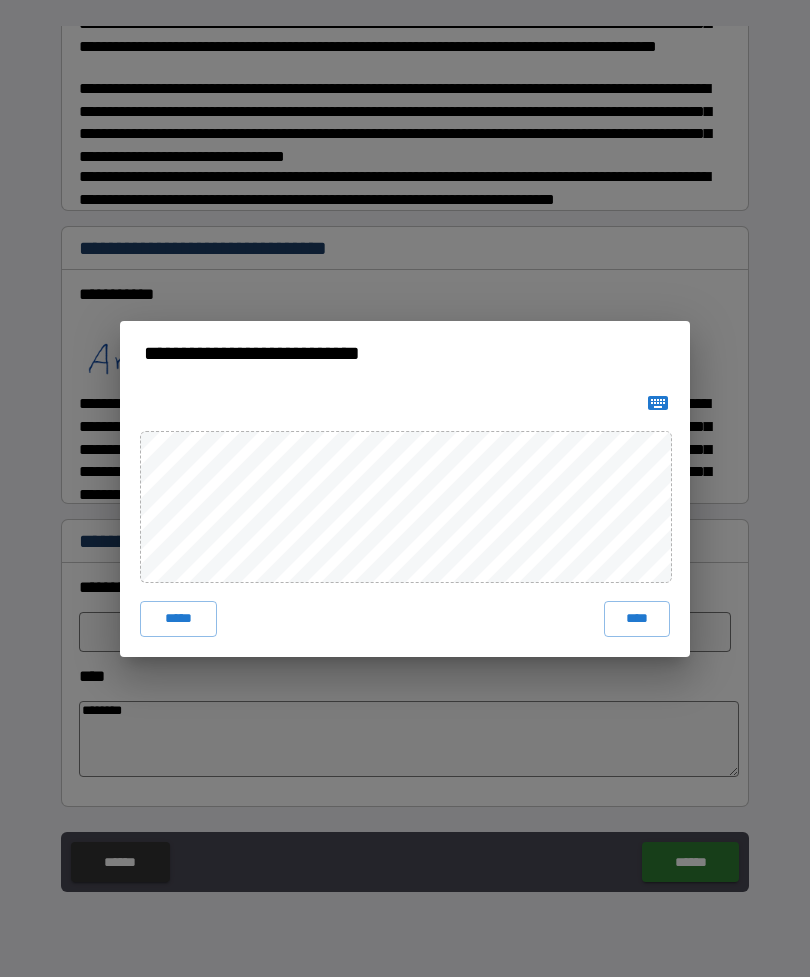 click on "****" at bounding box center [637, 619] 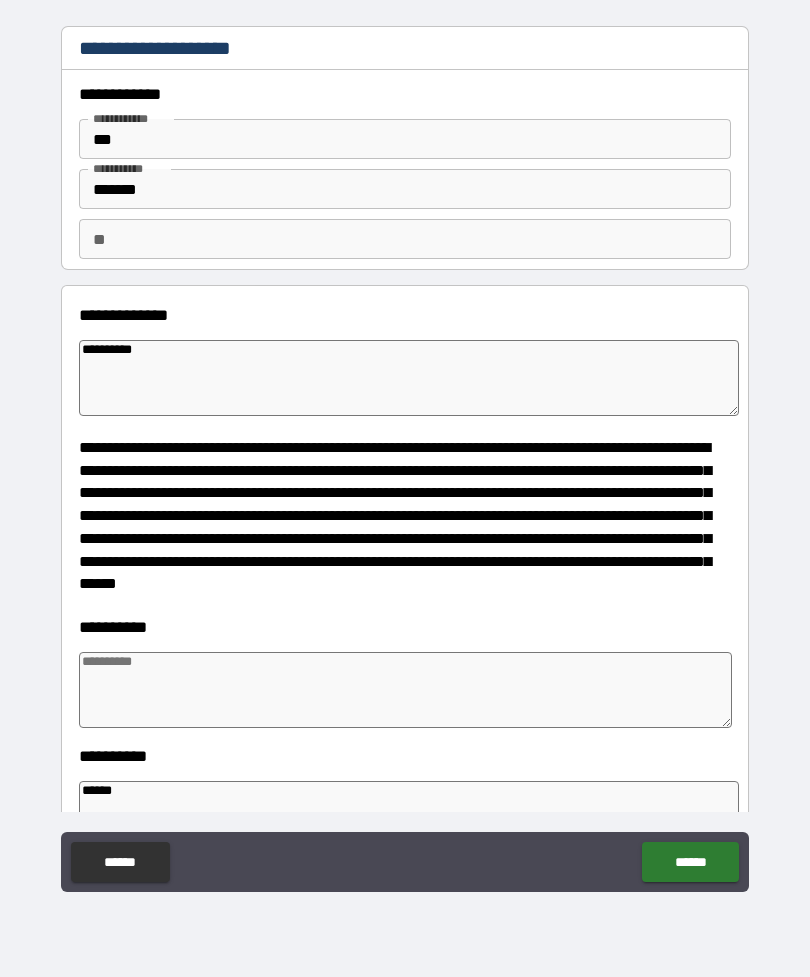 scroll, scrollTop: 0, scrollLeft: 0, axis: both 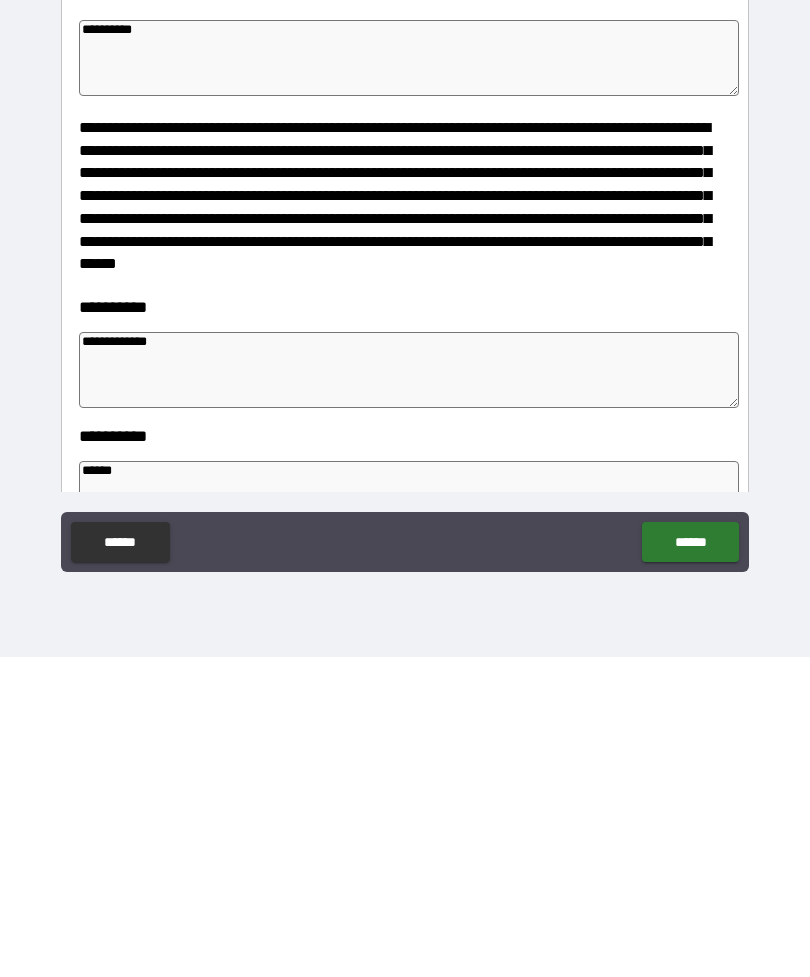 type on "**********" 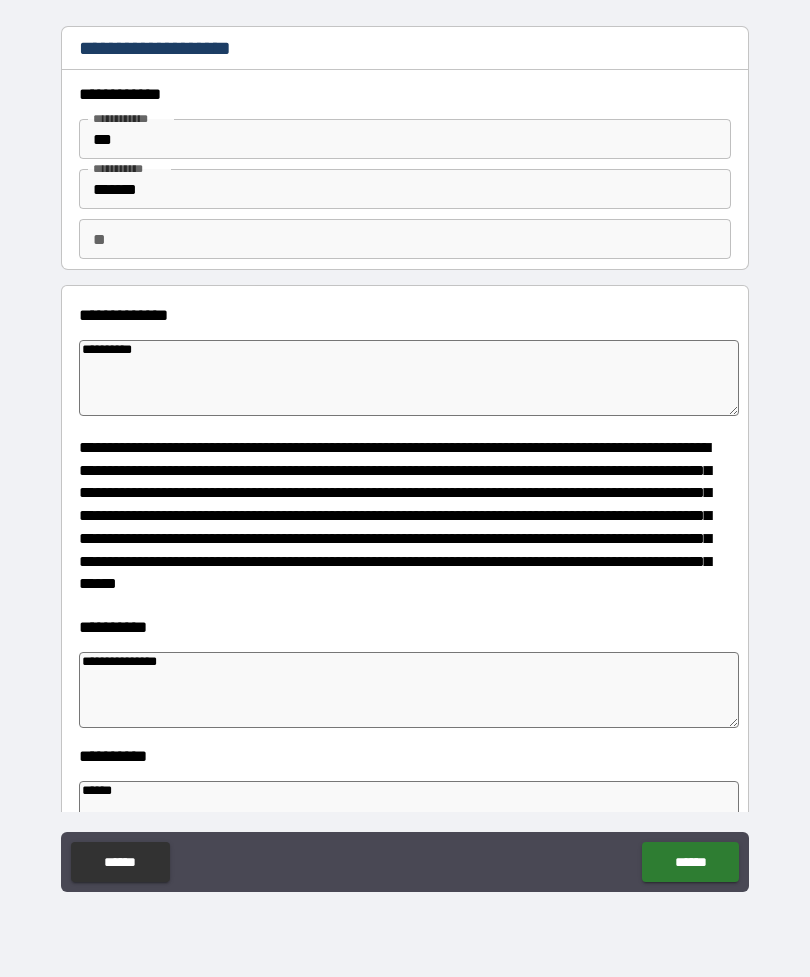 click on "******" at bounding box center (690, 862) 